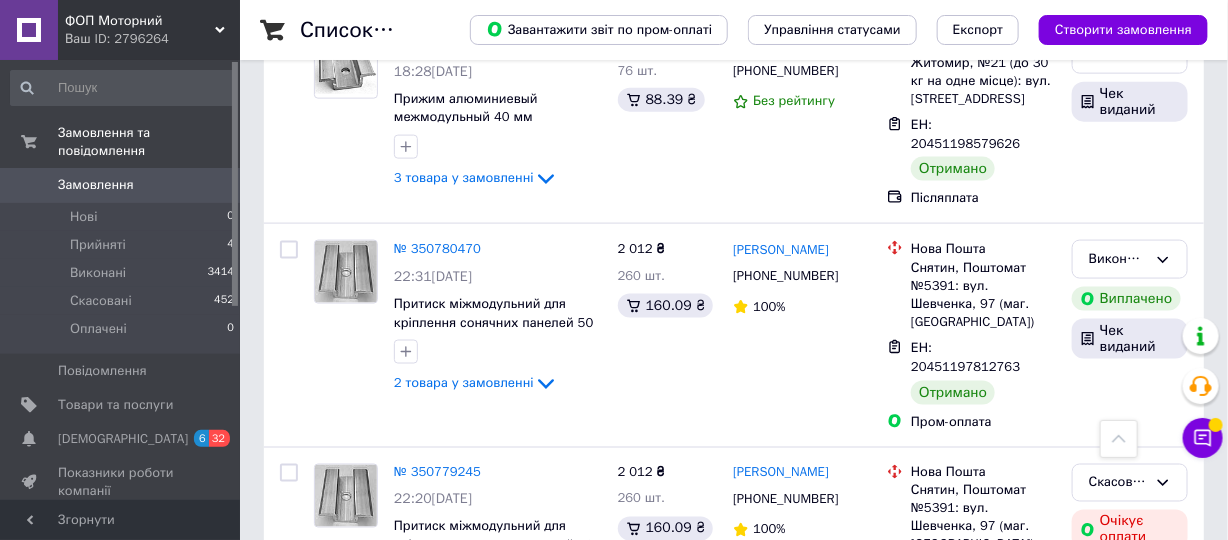 scroll, scrollTop: 3600, scrollLeft: 0, axis: vertical 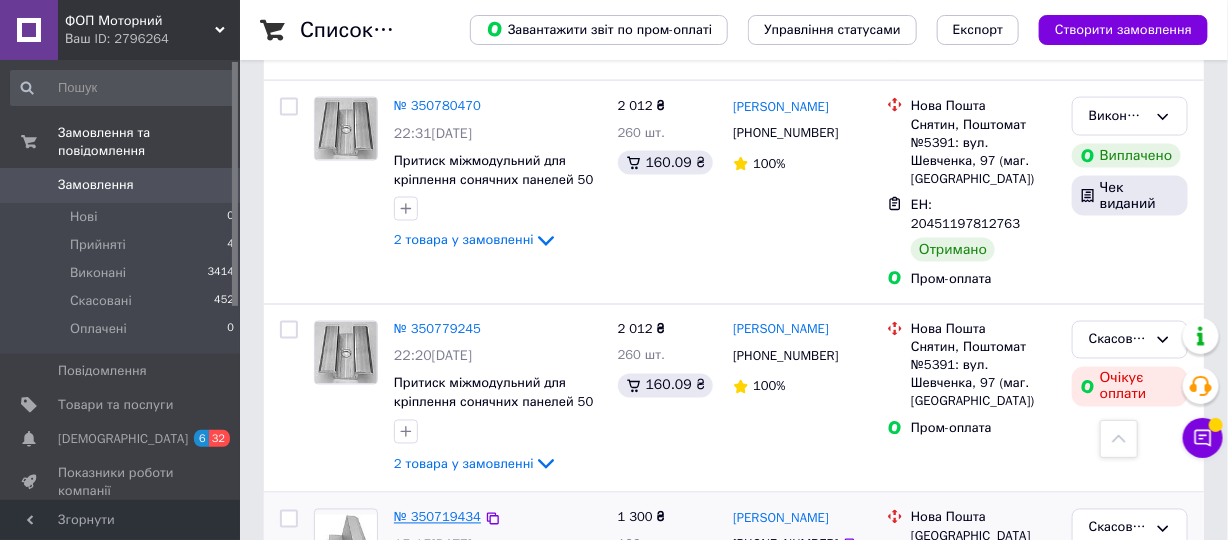 click on "№ 350719434" at bounding box center [437, 517] 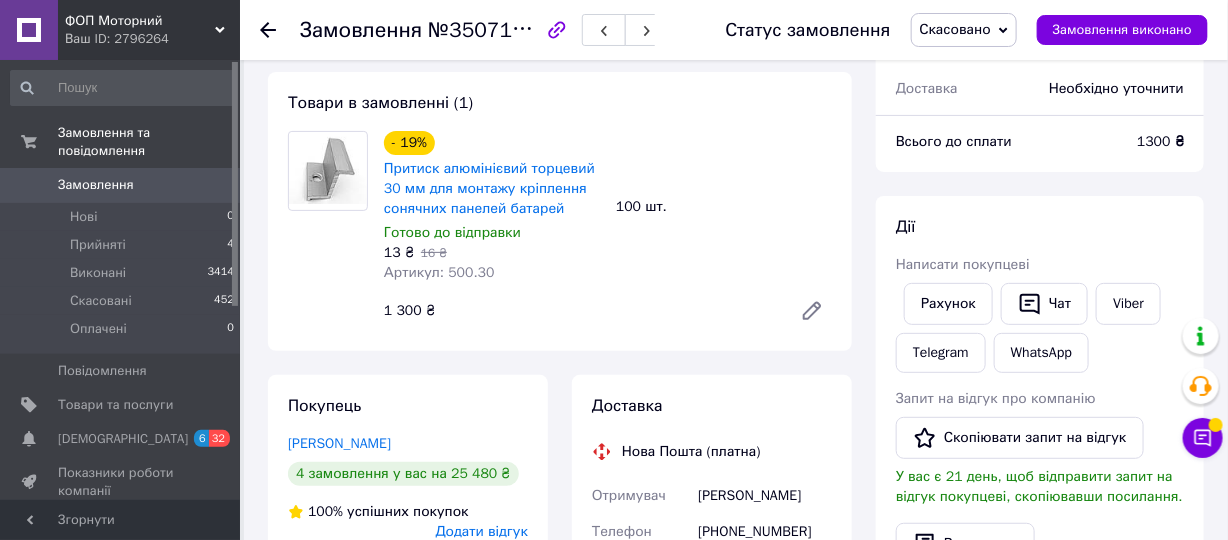 scroll, scrollTop: 0, scrollLeft: 0, axis: both 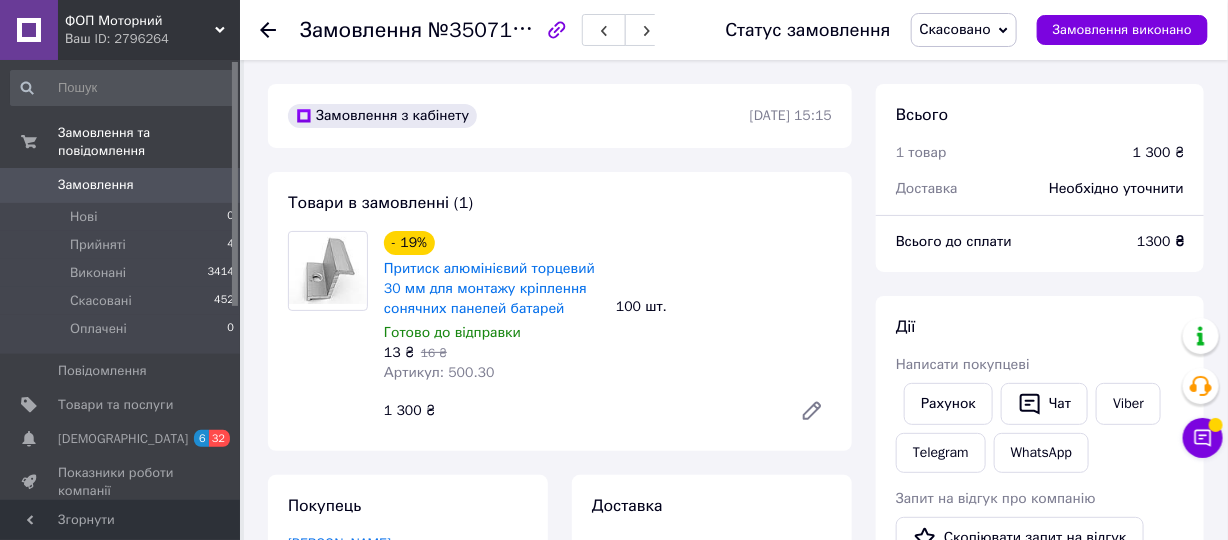 click at bounding box center [280, 30] 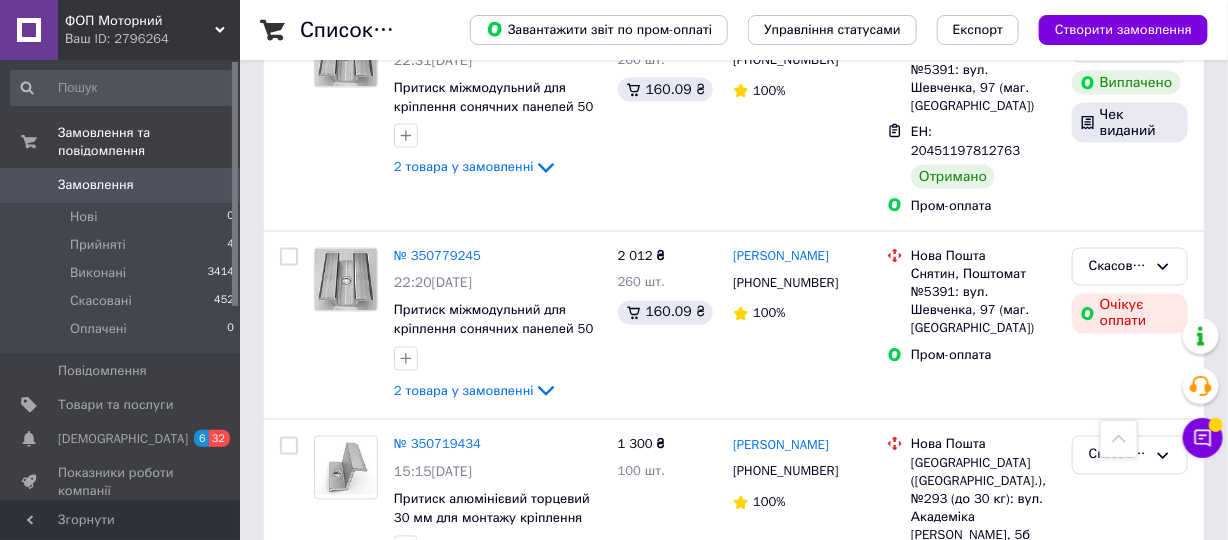 scroll, scrollTop: 3516, scrollLeft: 0, axis: vertical 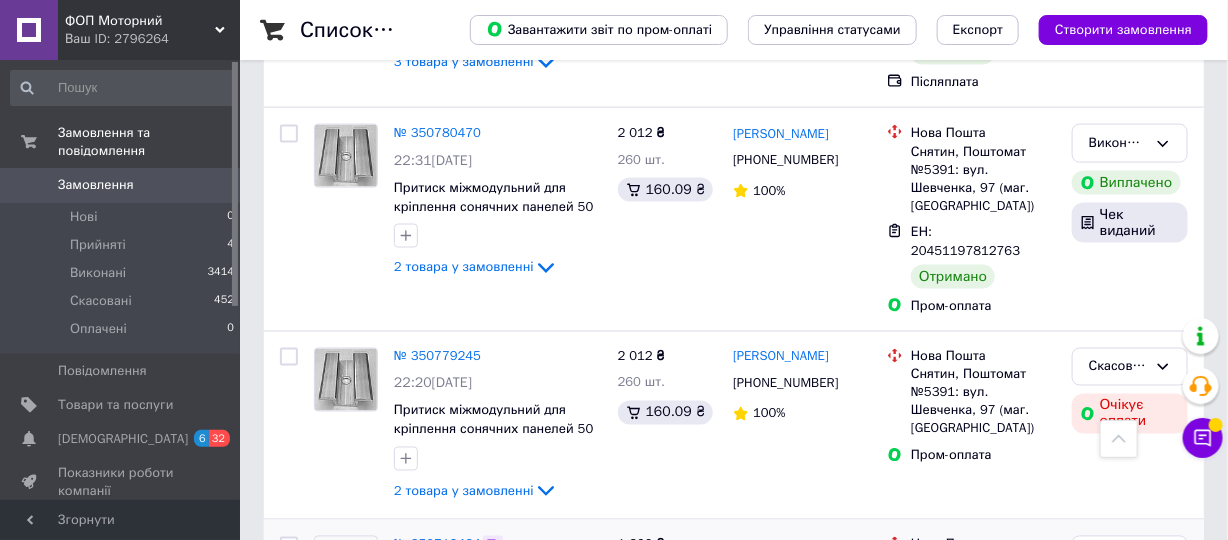 click 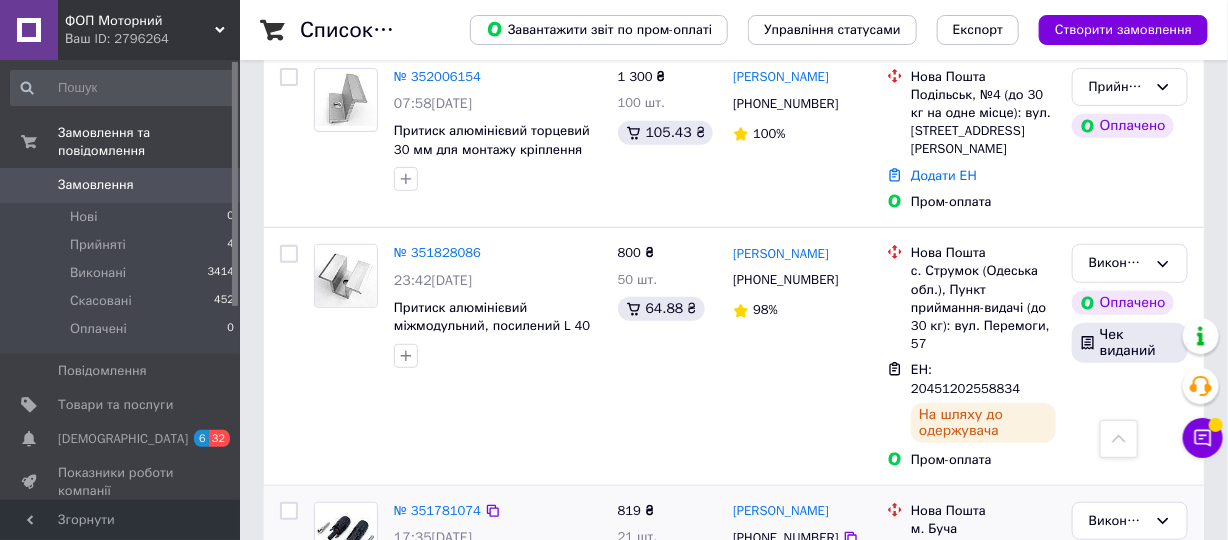scroll, scrollTop: 0, scrollLeft: 0, axis: both 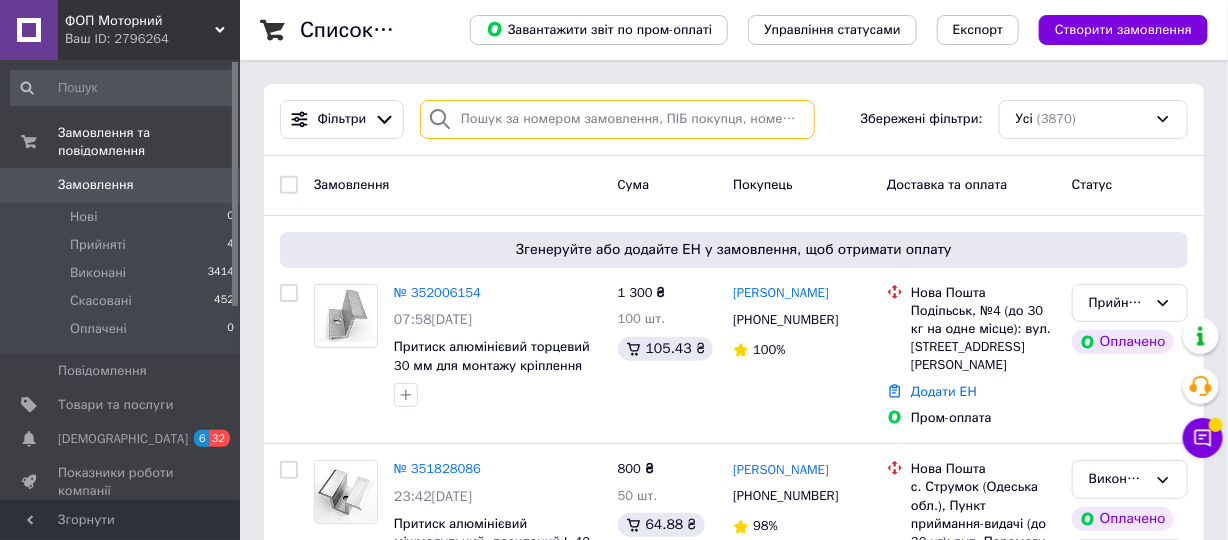 click at bounding box center [617, 119] 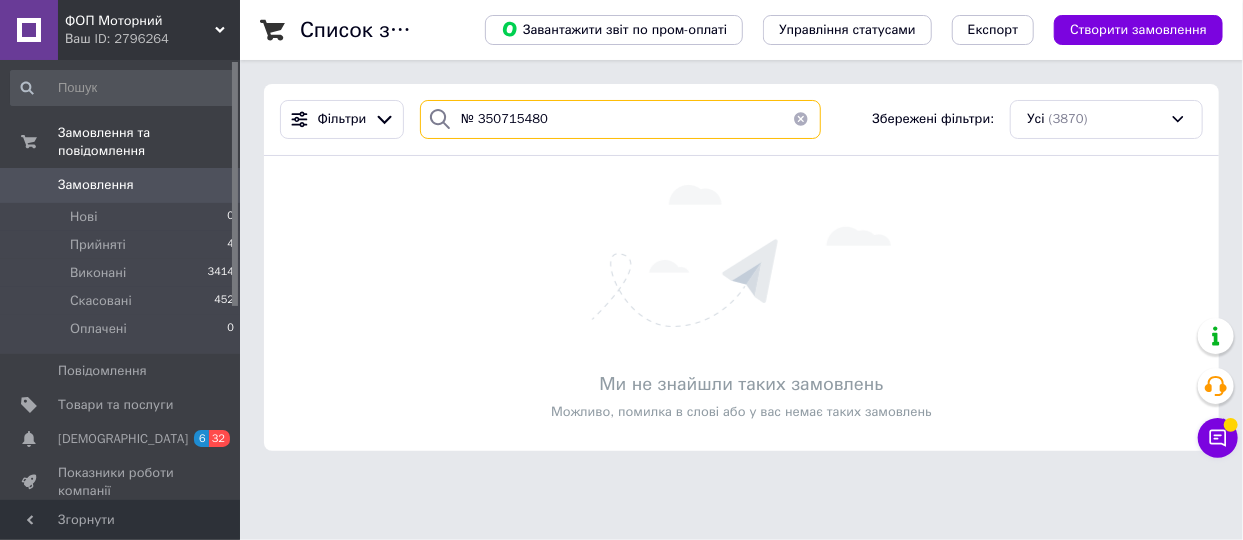 click on "№ 350715480" at bounding box center [620, 119] 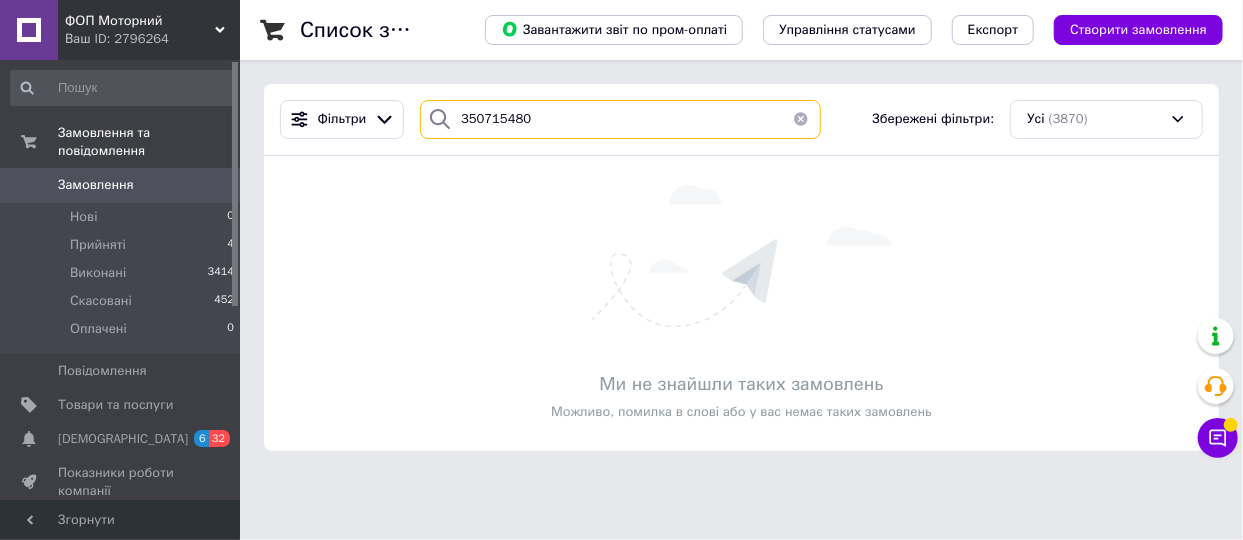 type on "350715480" 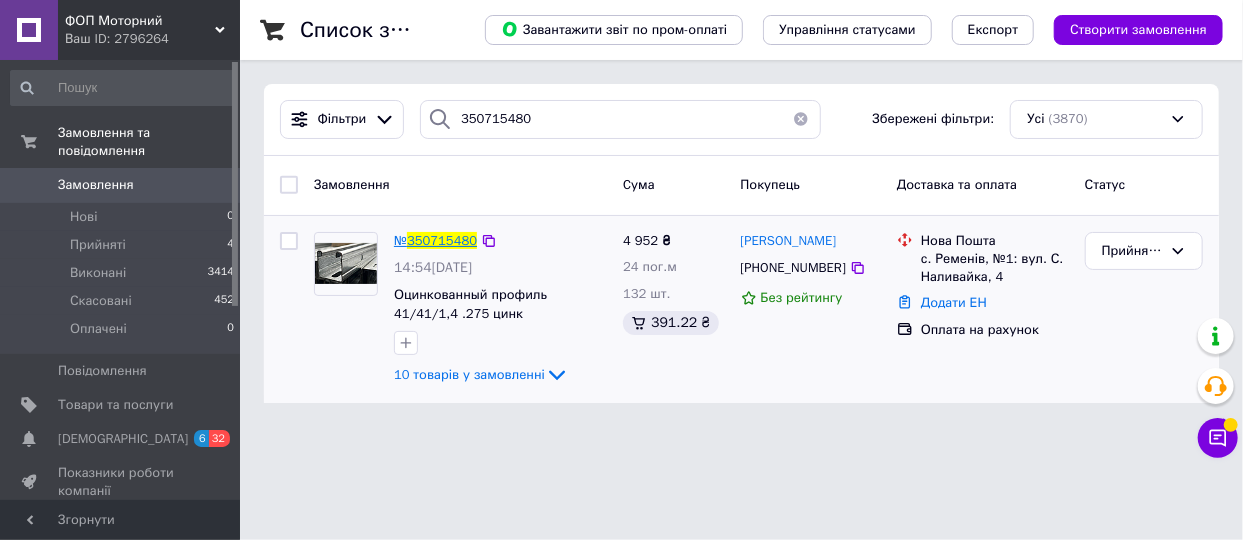 click on "350715480" at bounding box center [442, 240] 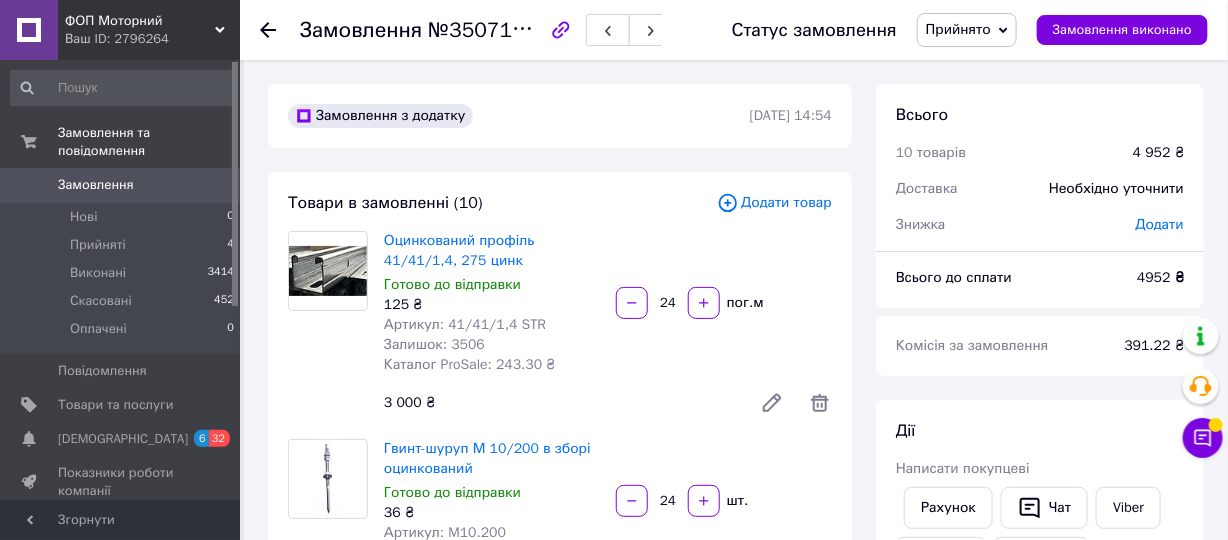 scroll, scrollTop: 60, scrollLeft: 0, axis: vertical 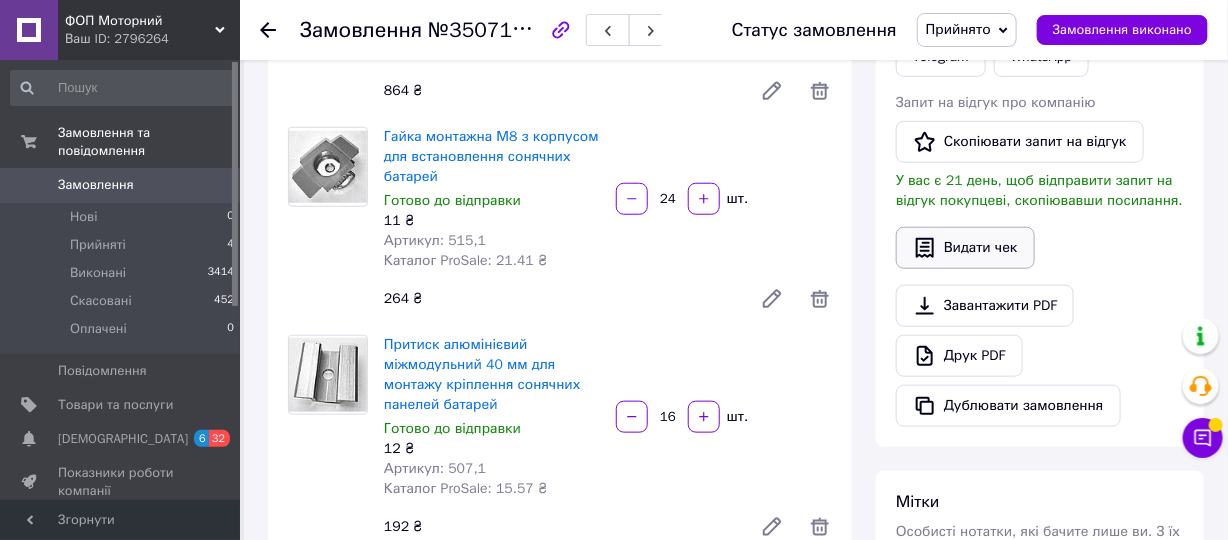 click on "Видати чек" at bounding box center [965, 248] 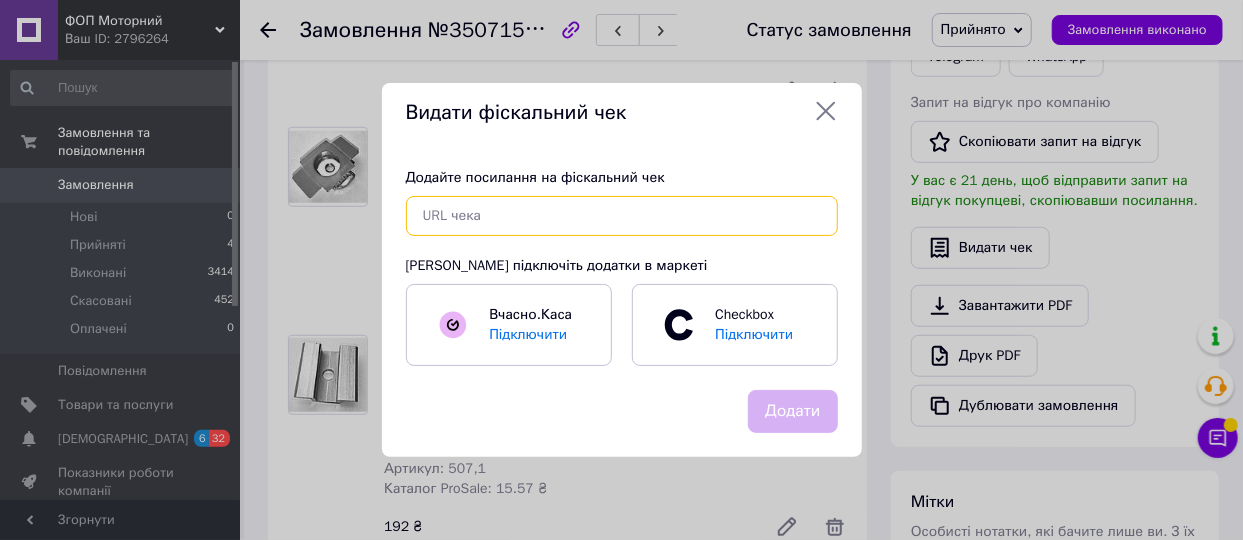 click at bounding box center (622, 216) 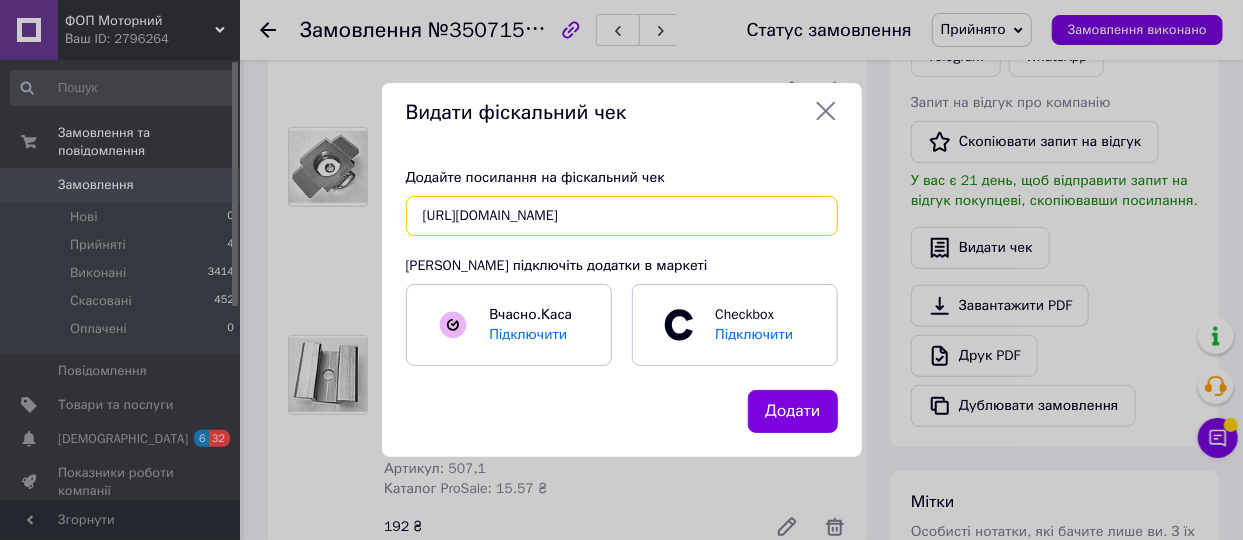 scroll, scrollTop: 0, scrollLeft: 35, axis: horizontal 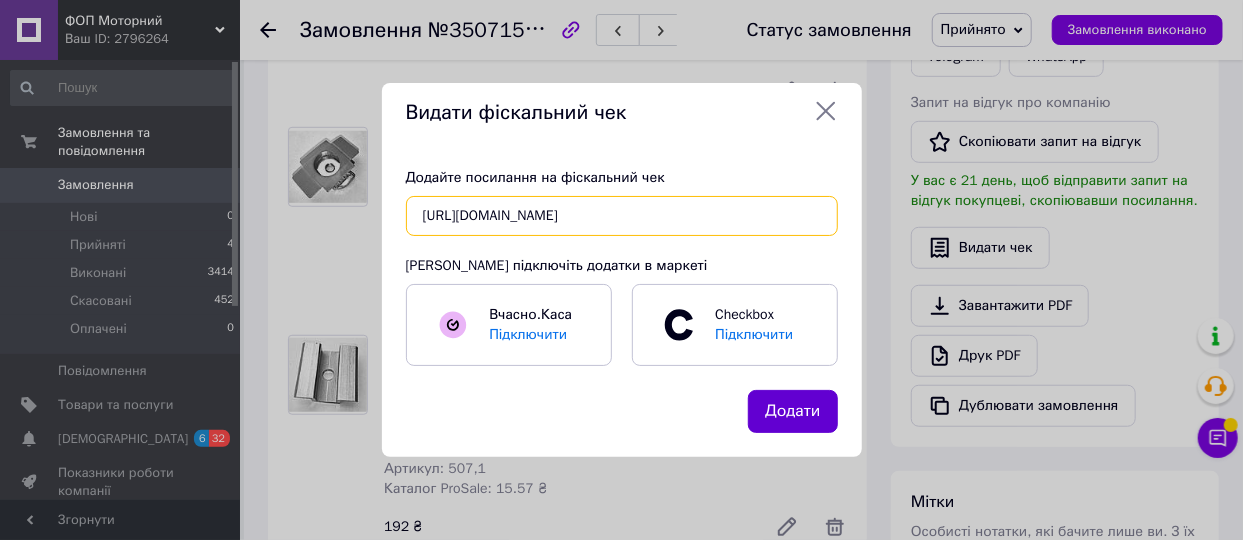 type on "[URL][DOMAIN_NAME]" 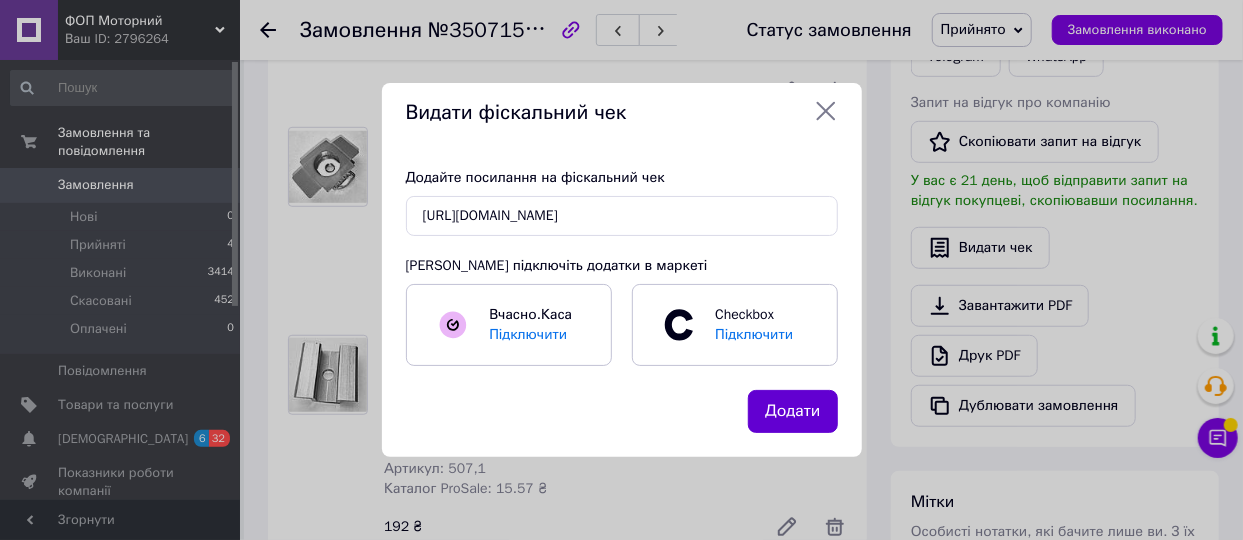 click on "Додати" at bounding box center (792, 411) 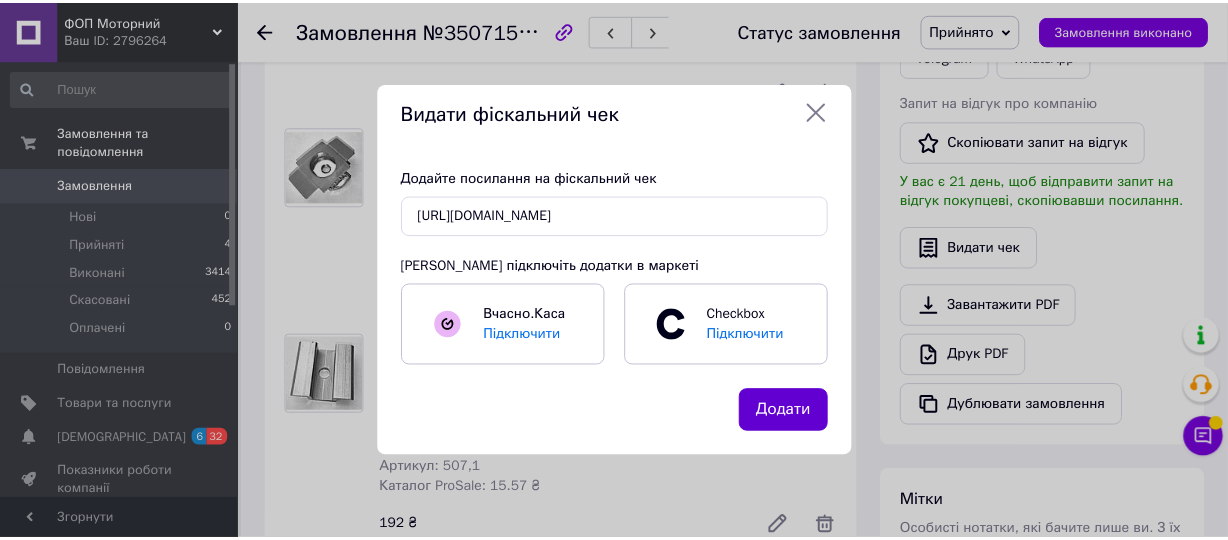 scroll, scrollTop: 0, scrollLeft: 0, axis: both 